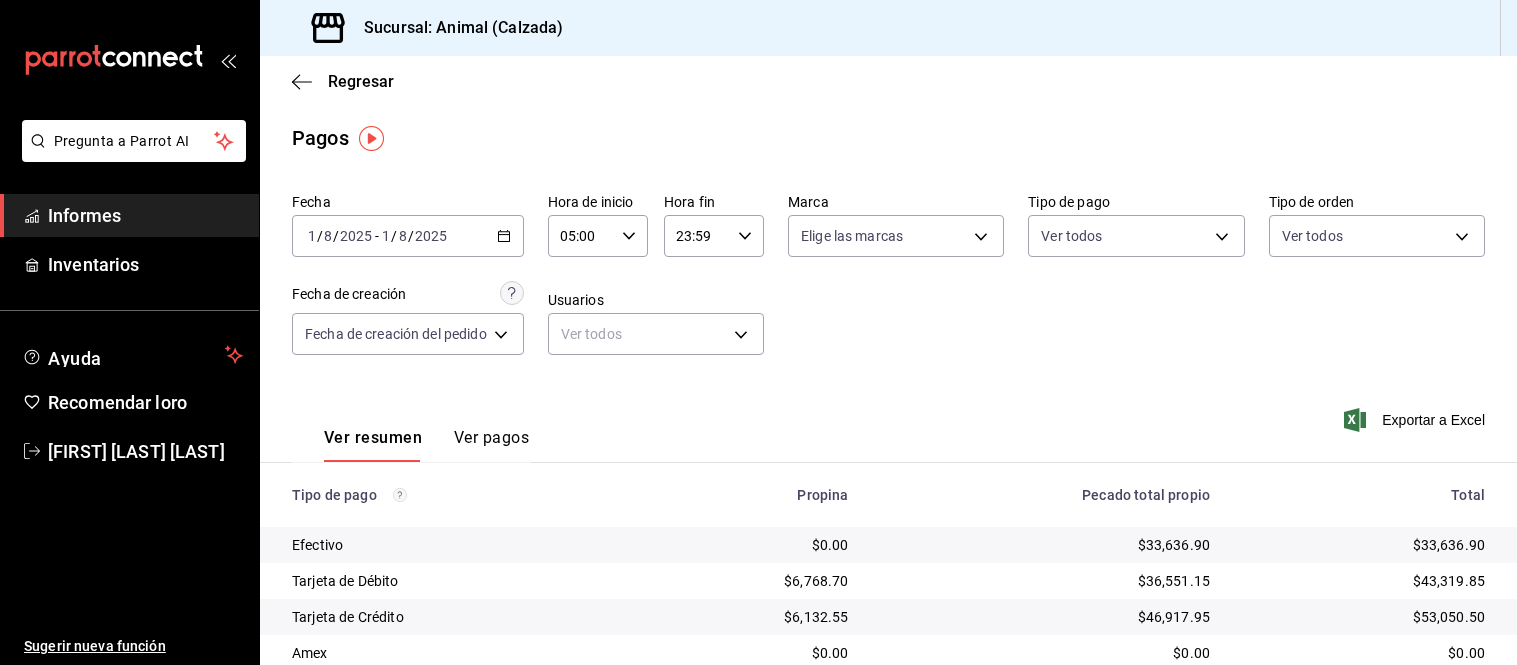scroll, scrollTop: 0, scrollLeft: 0, axis: both 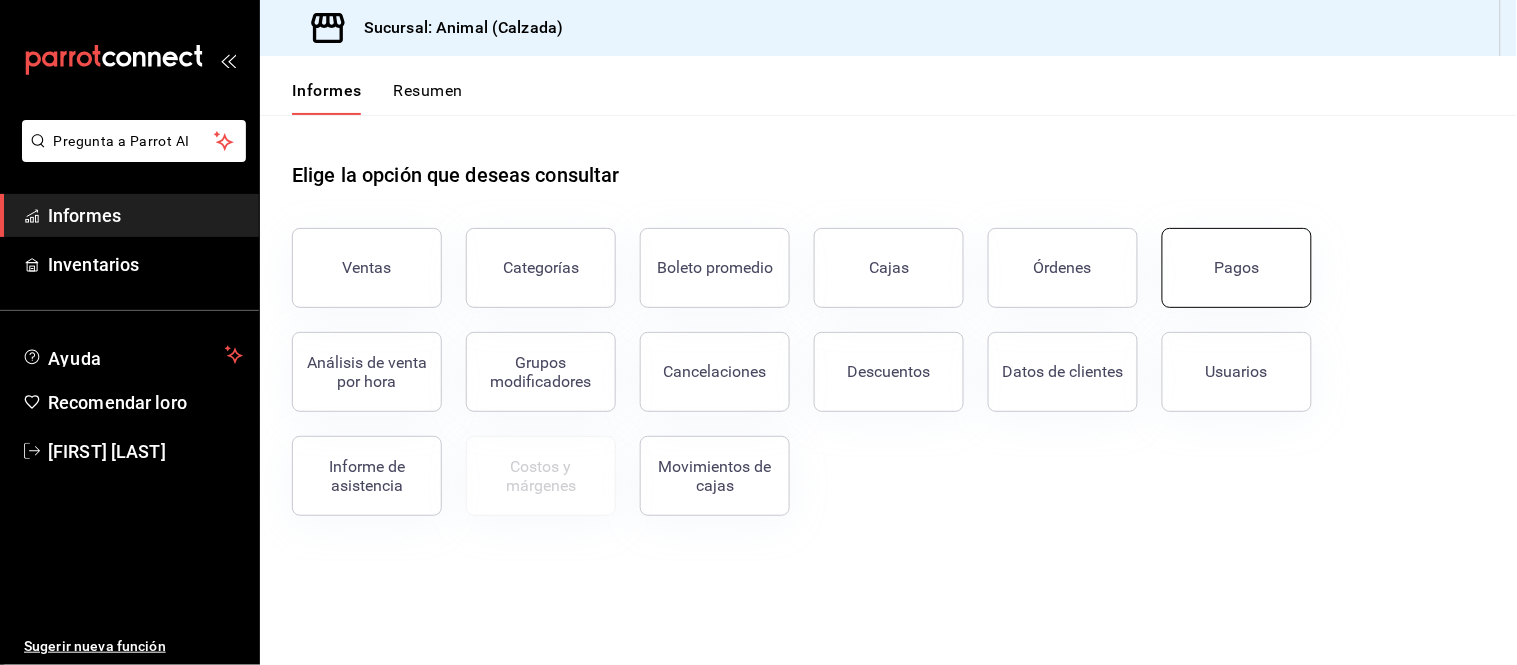 click on "Pagos" at bounding box center (1237, 268) 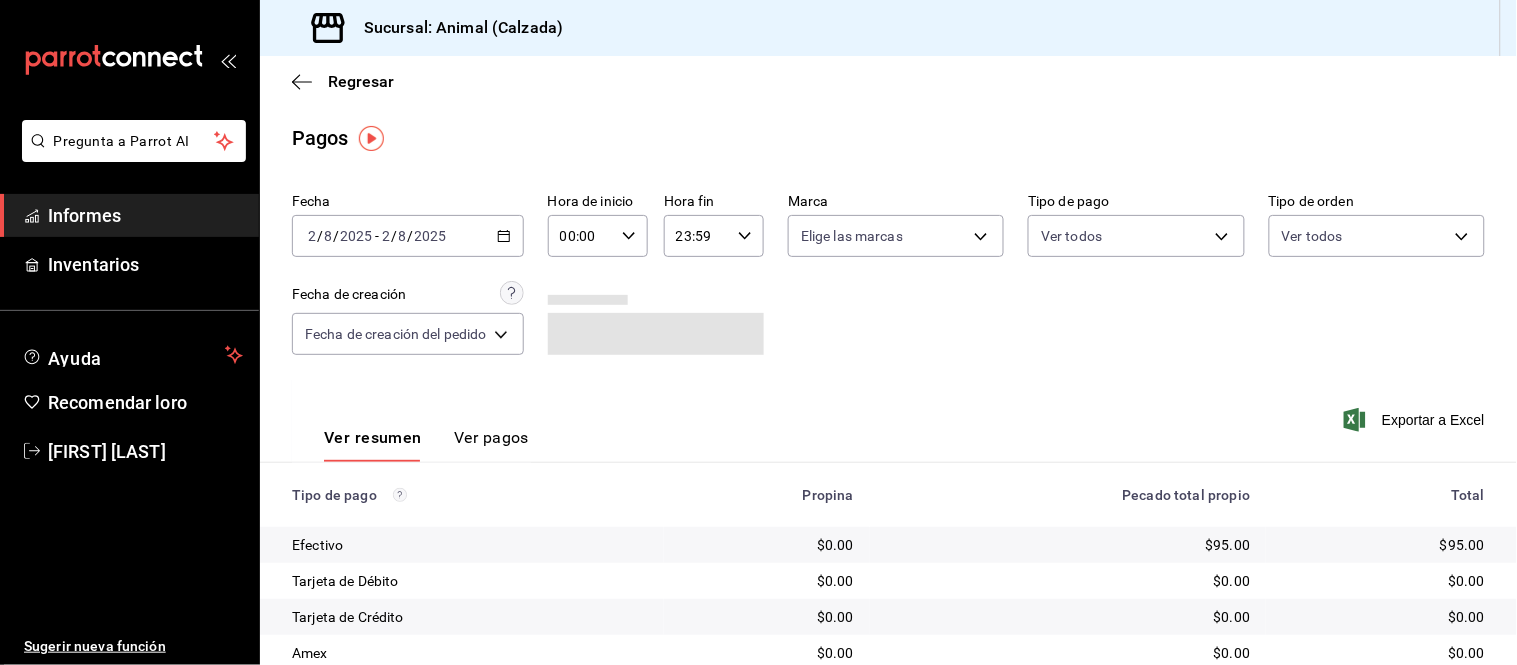 click 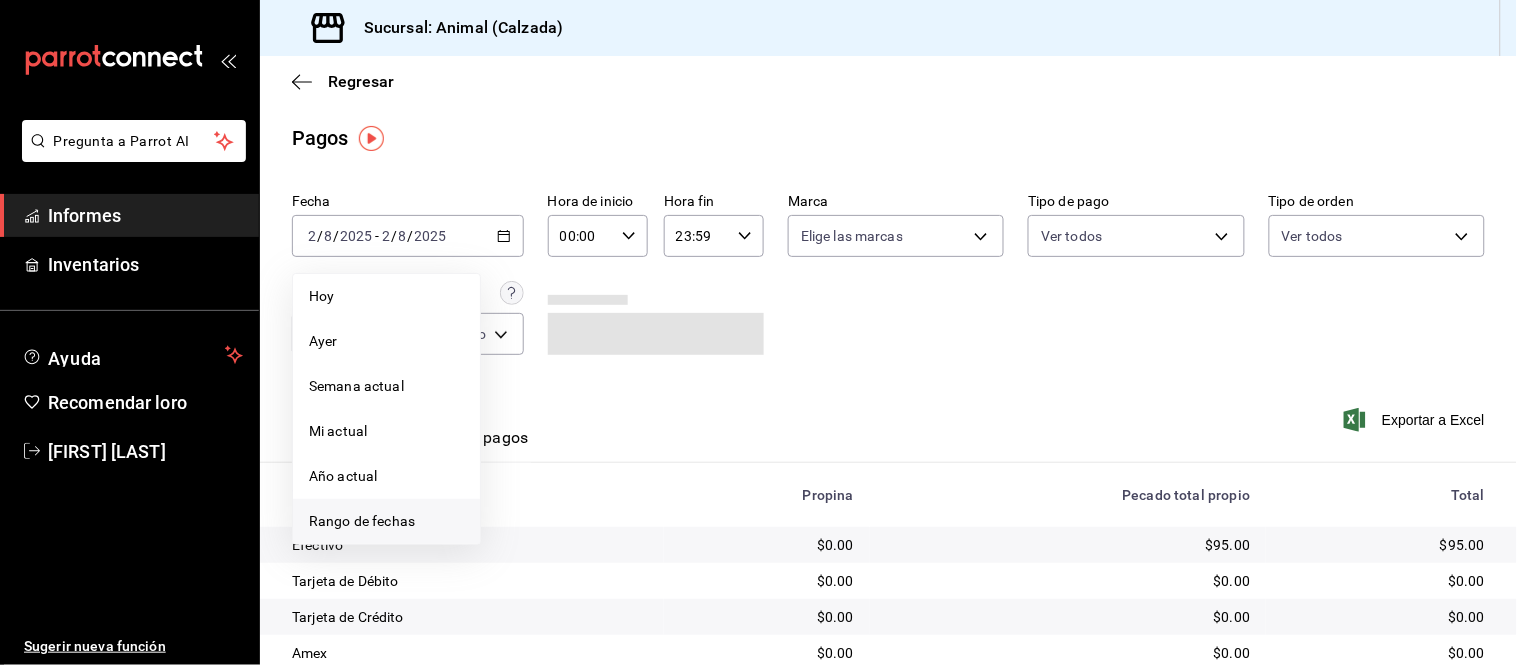 click on "Rango de fechas" at bounding box center (362, 521) 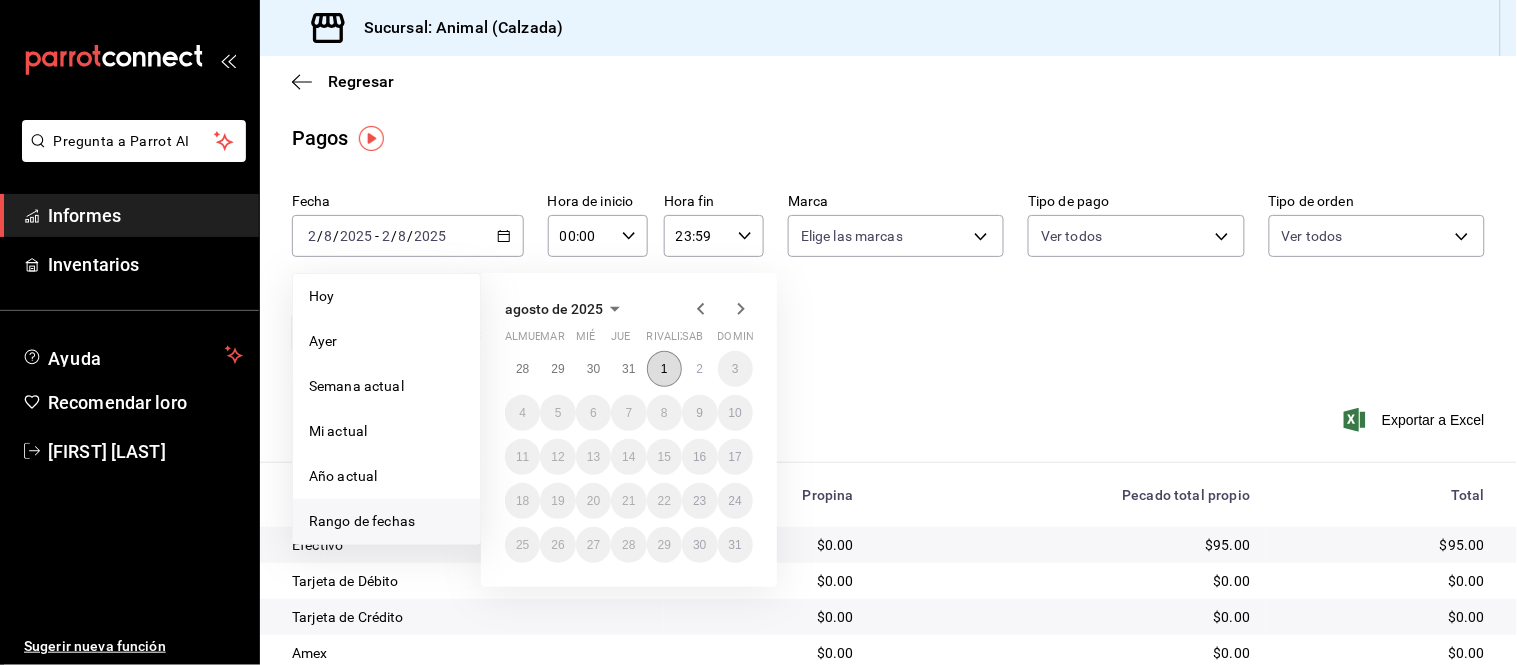 click on "1" at bounding box center [664, 369] 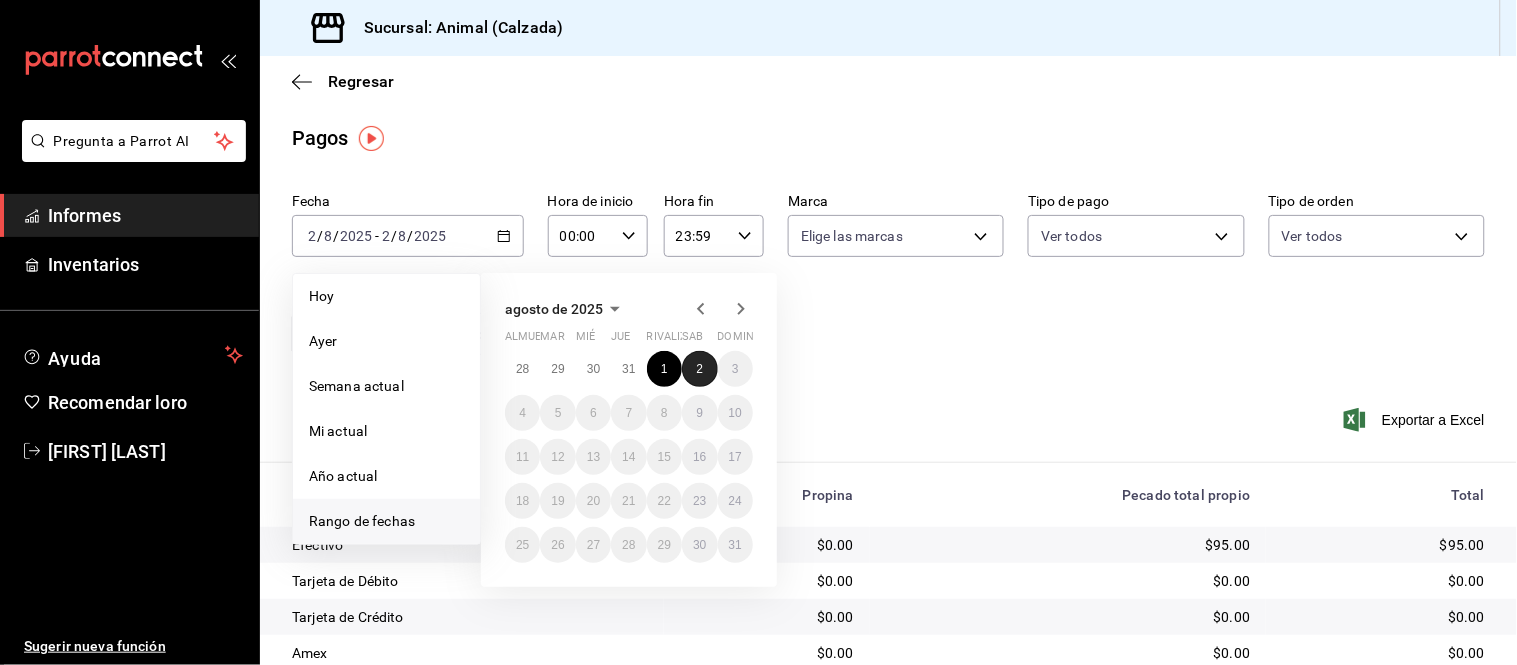 click on "2" at bounding box center [699, 369] 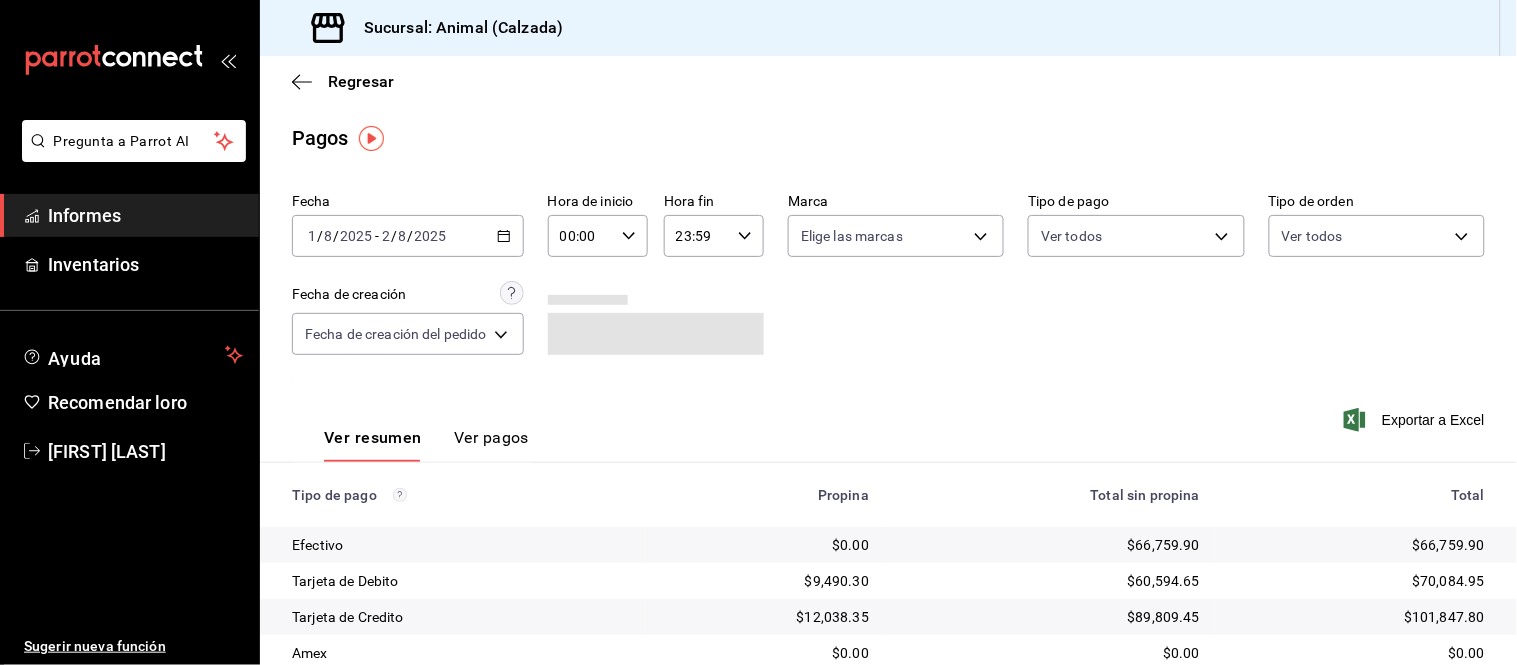 click 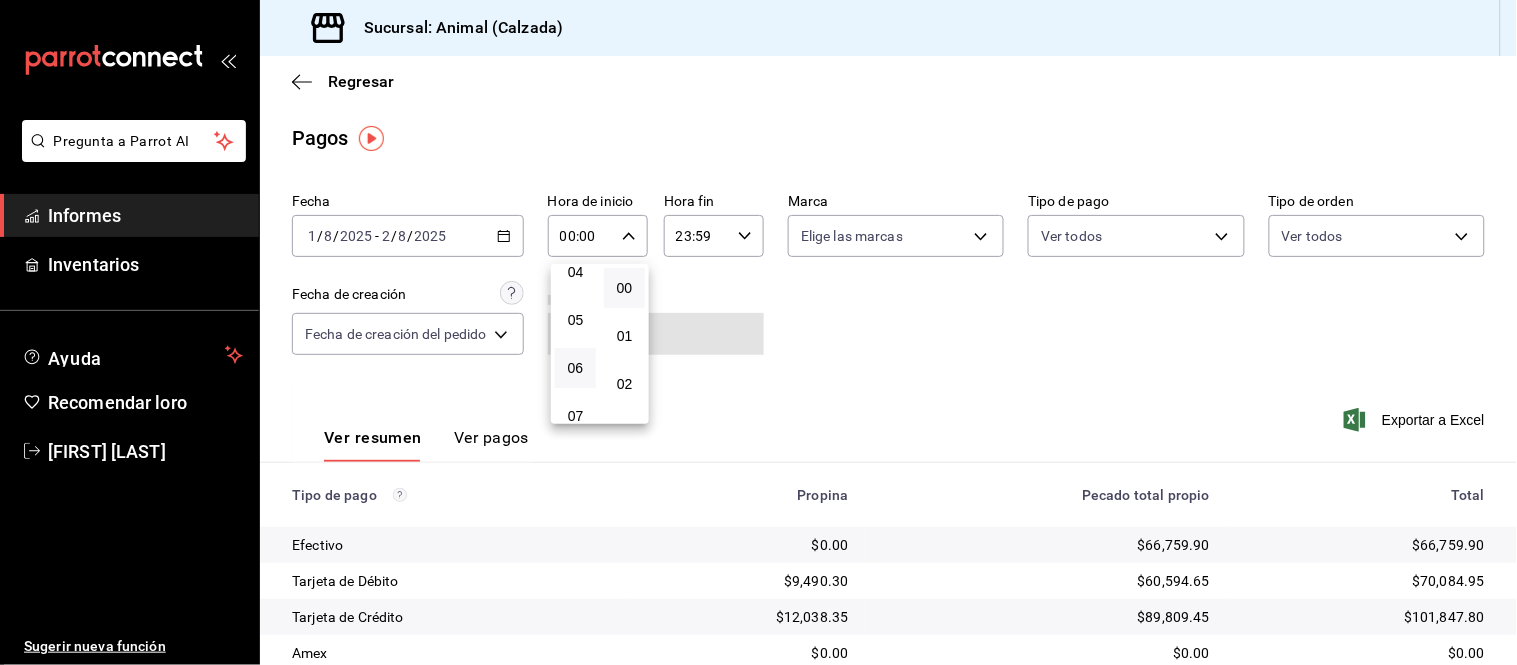 scroll, scrollTop: 222, scrollLeft: 0, axis: vertical 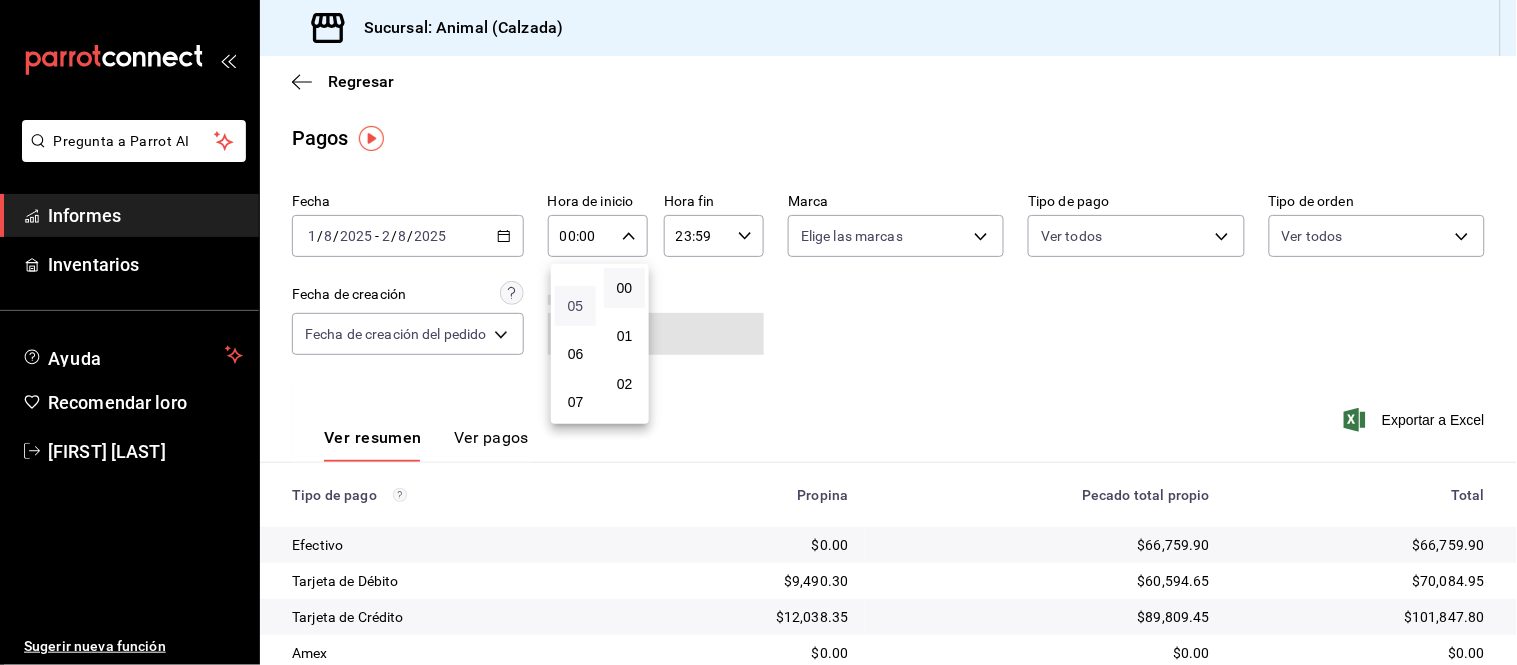 click on "05" at bounding box center [576, 306] 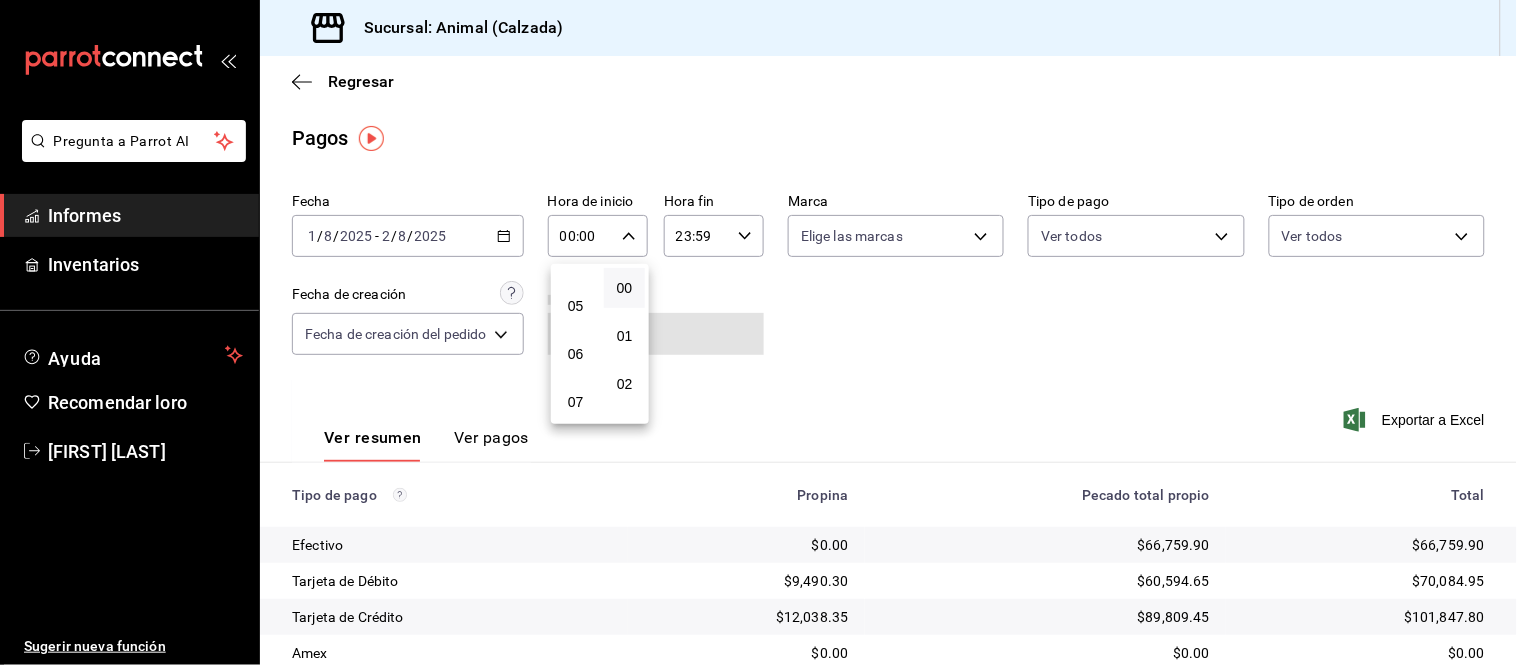 type on "05:00" 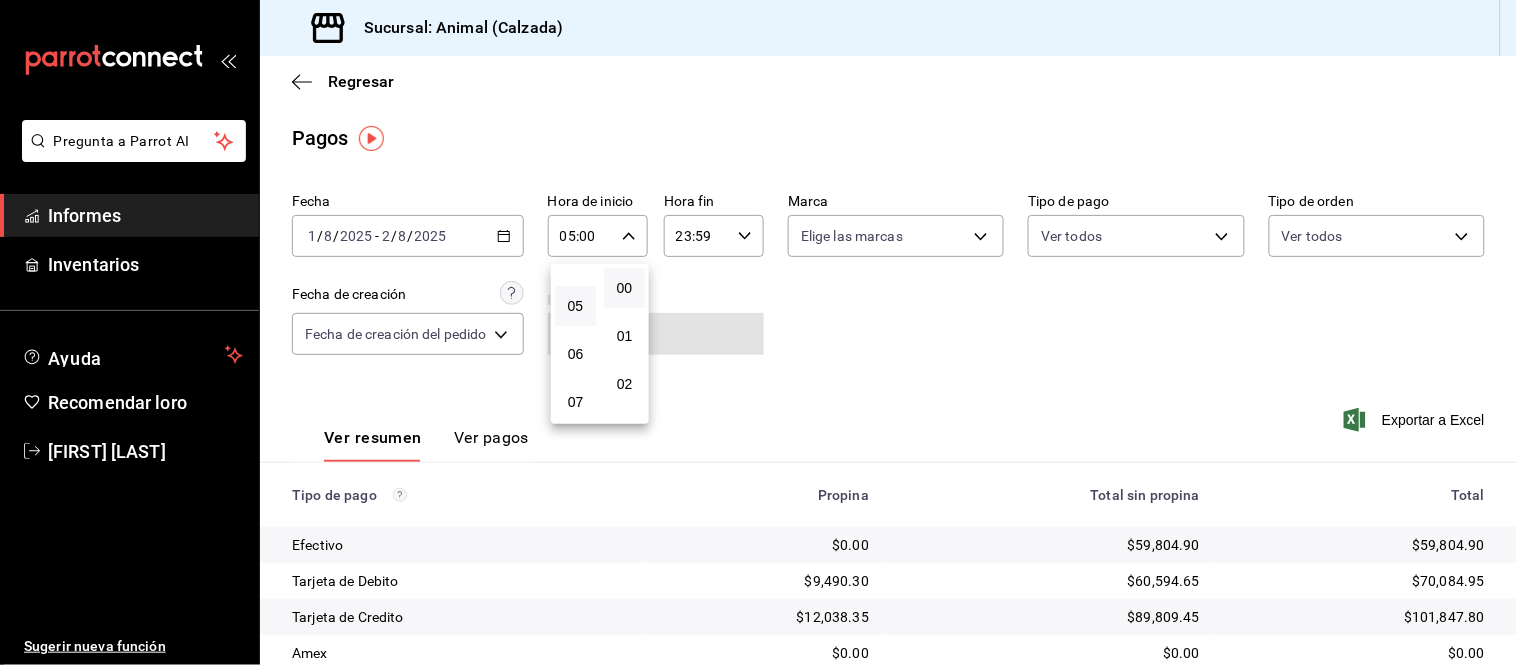 click at bounding box center (758, 332) 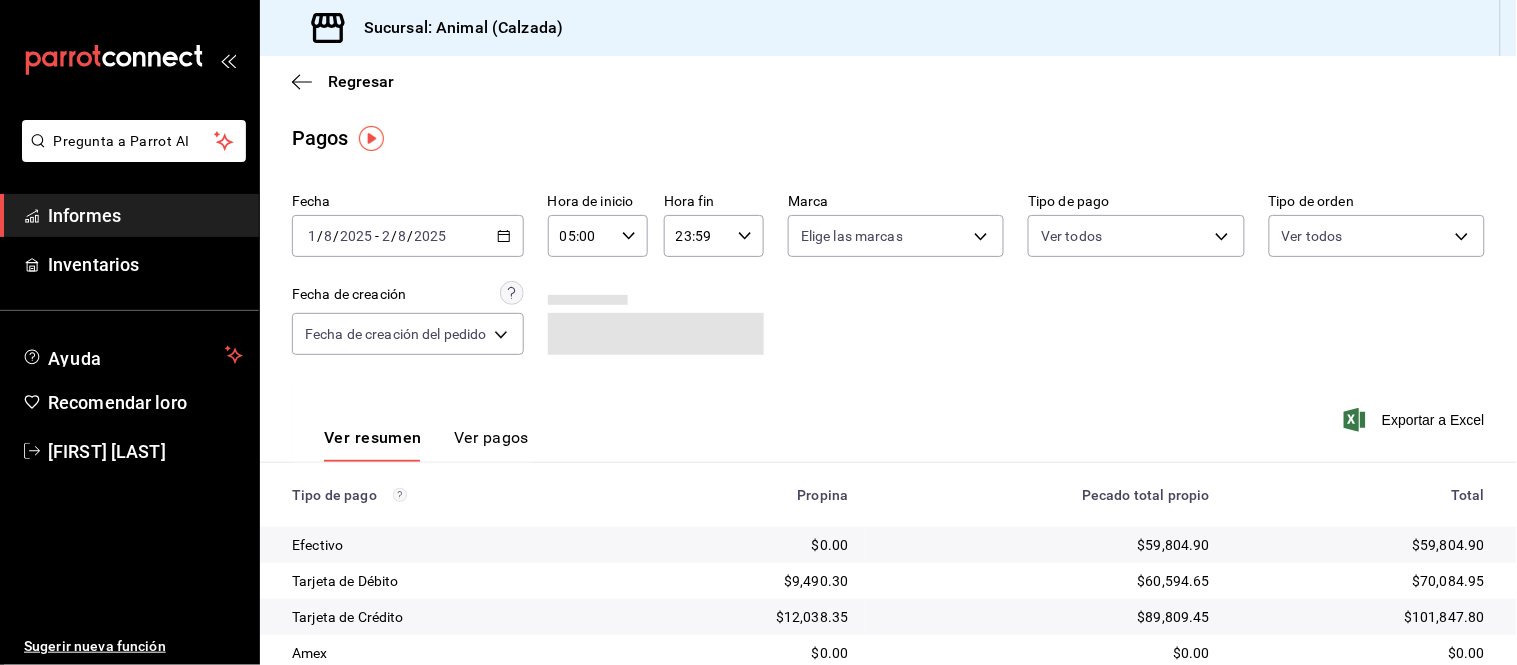 click 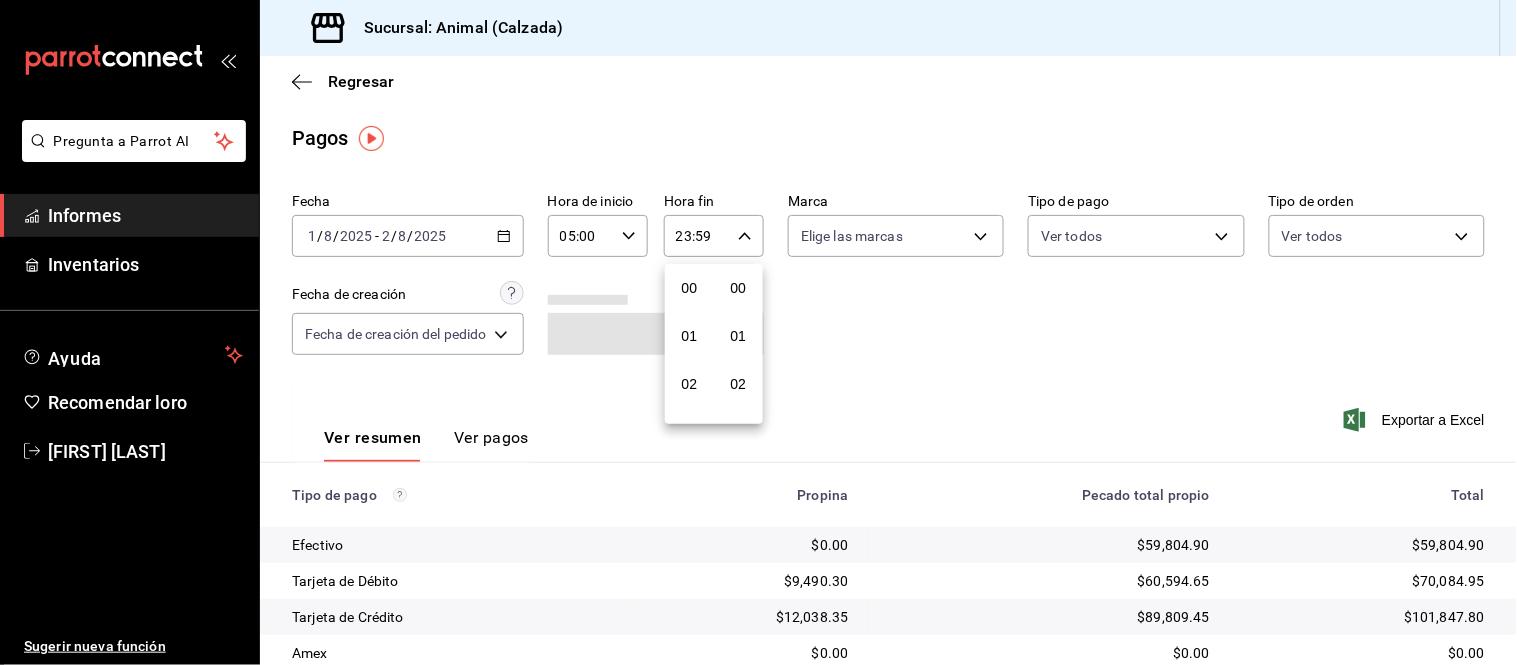 scroll, scrollTop: 981, scrollLeft: 0, axis: vertical 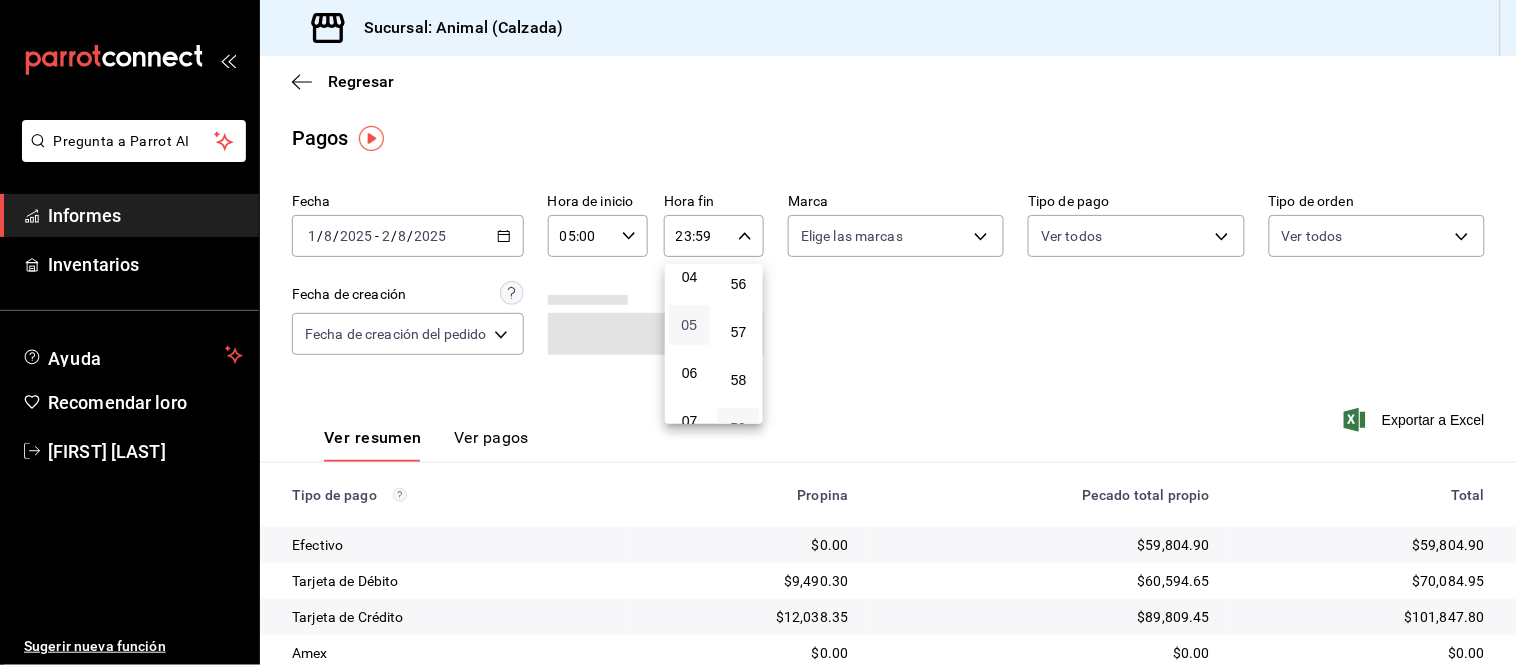 click on "05" at bounding box center [690, 325] 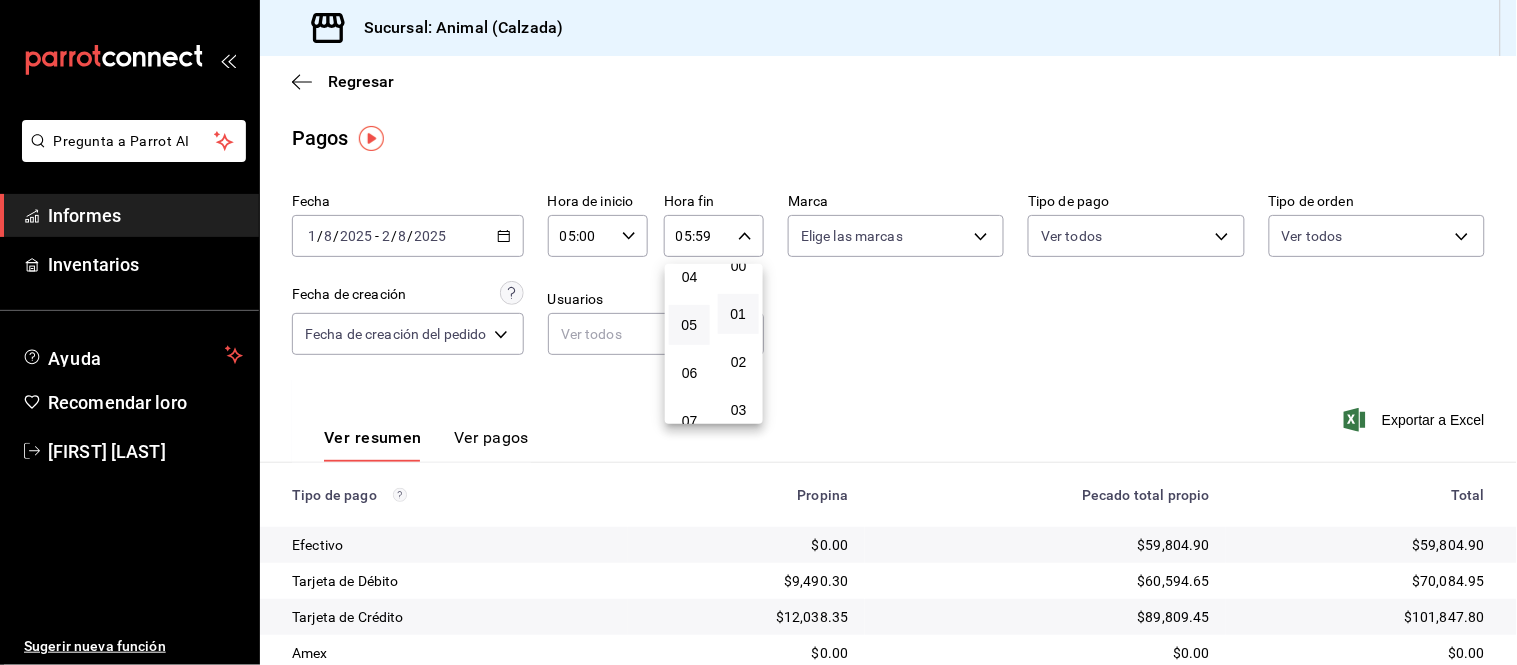 scroll, scrollTop: 0, scrollLeft: 0, axis: both 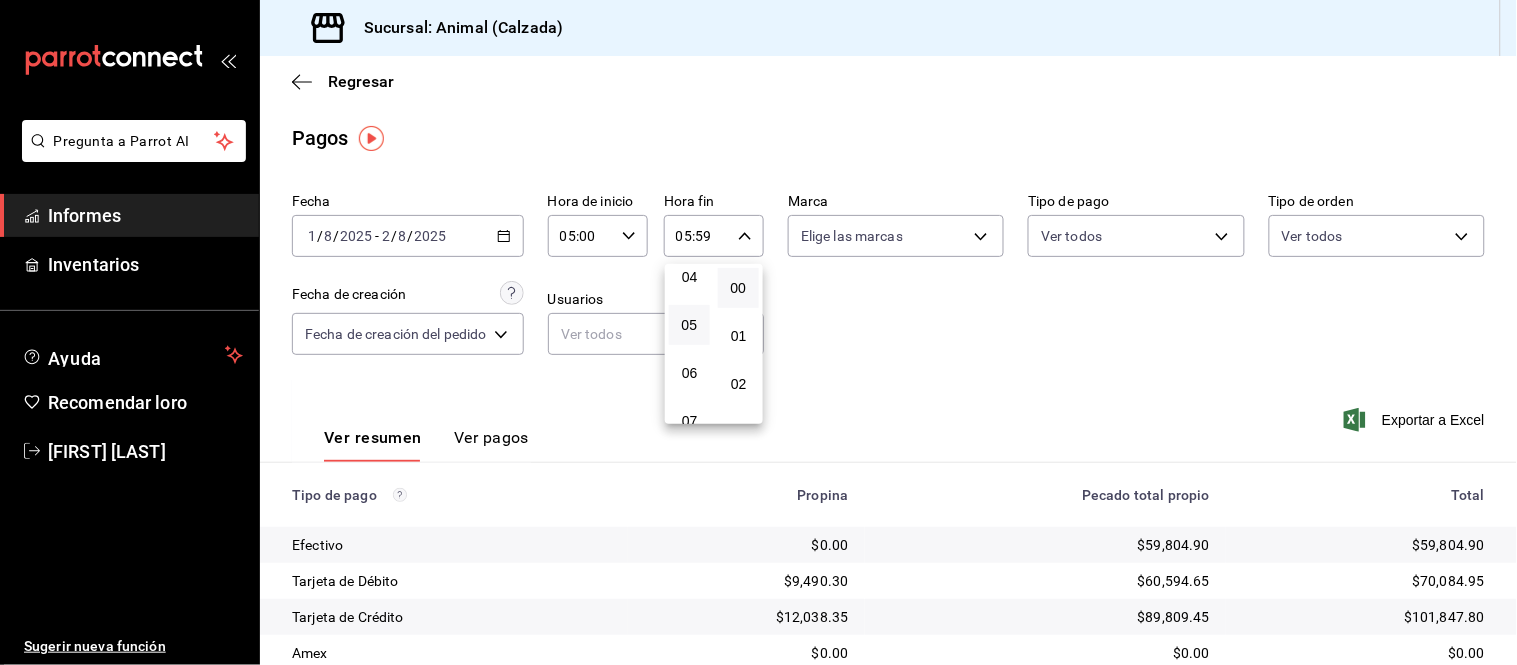 click on "00" at bounding box center (738, 288) 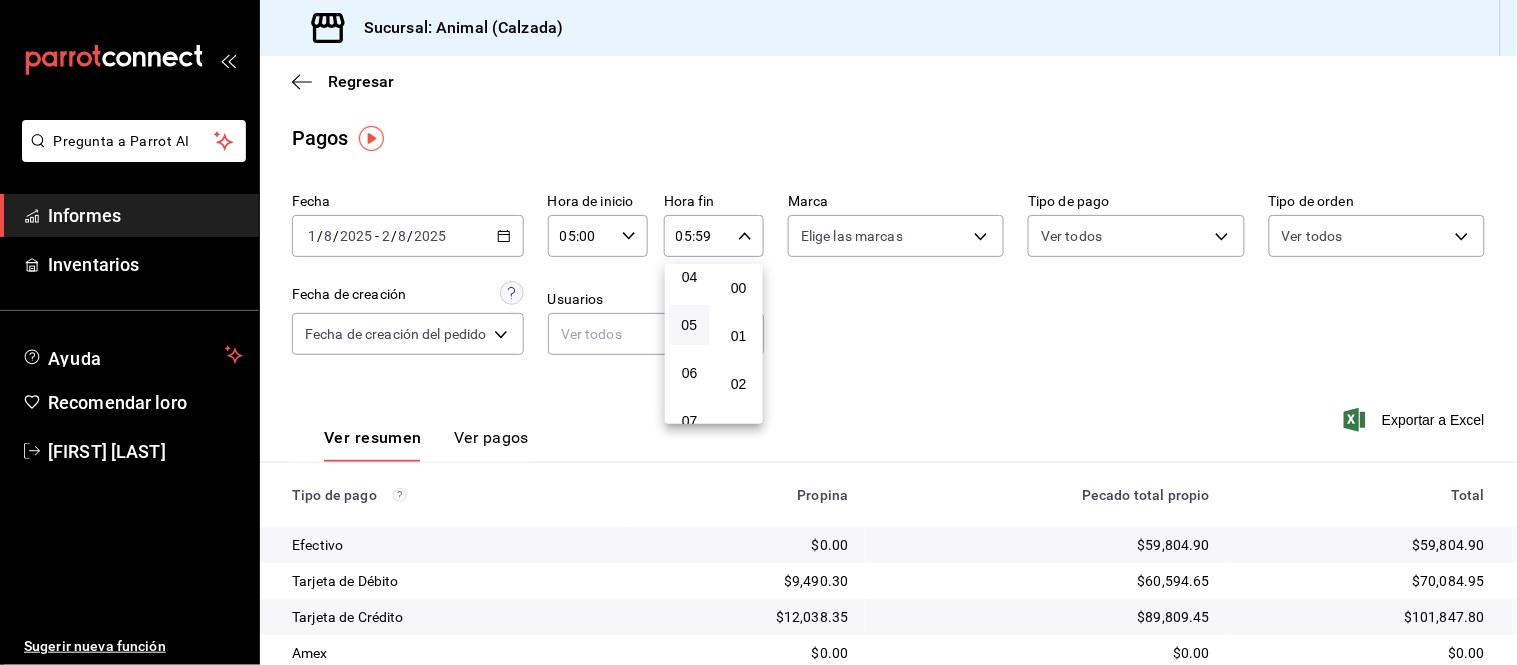 type on "05:00" 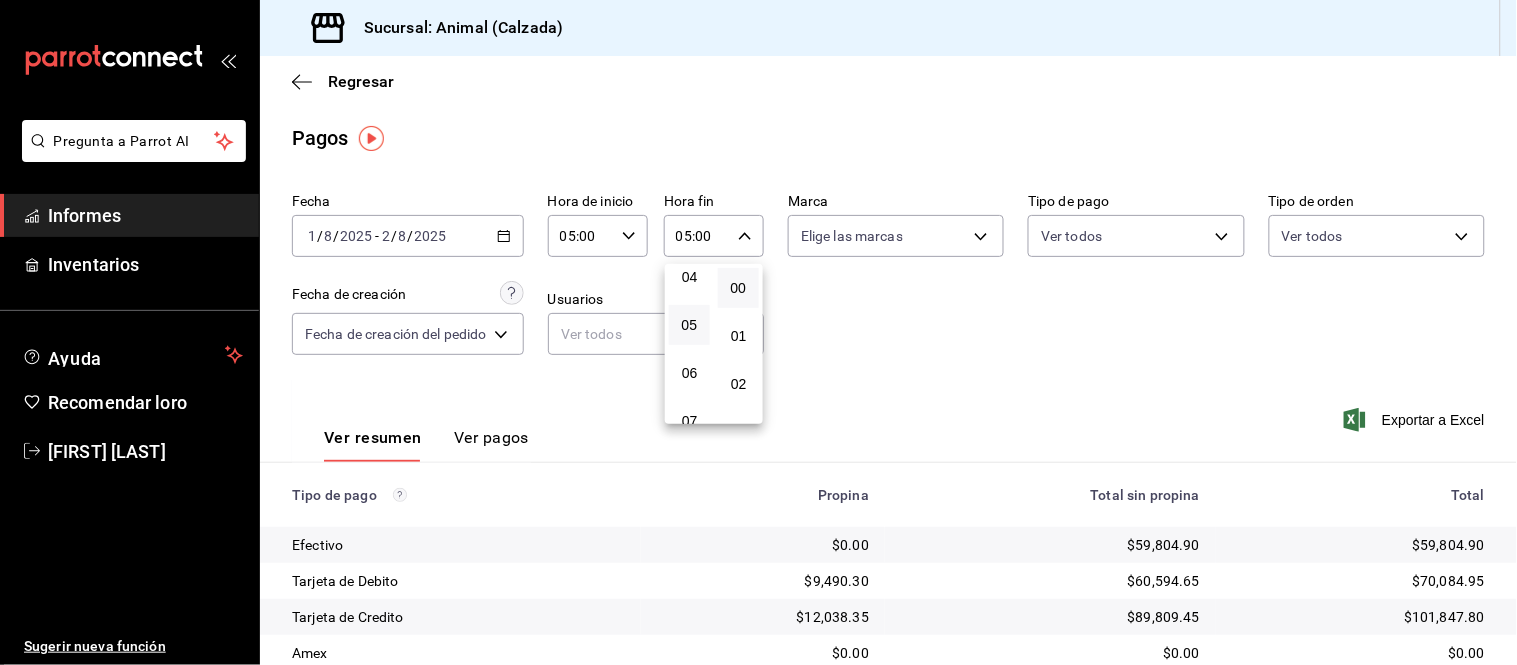 click at bounding box center [758, 332] 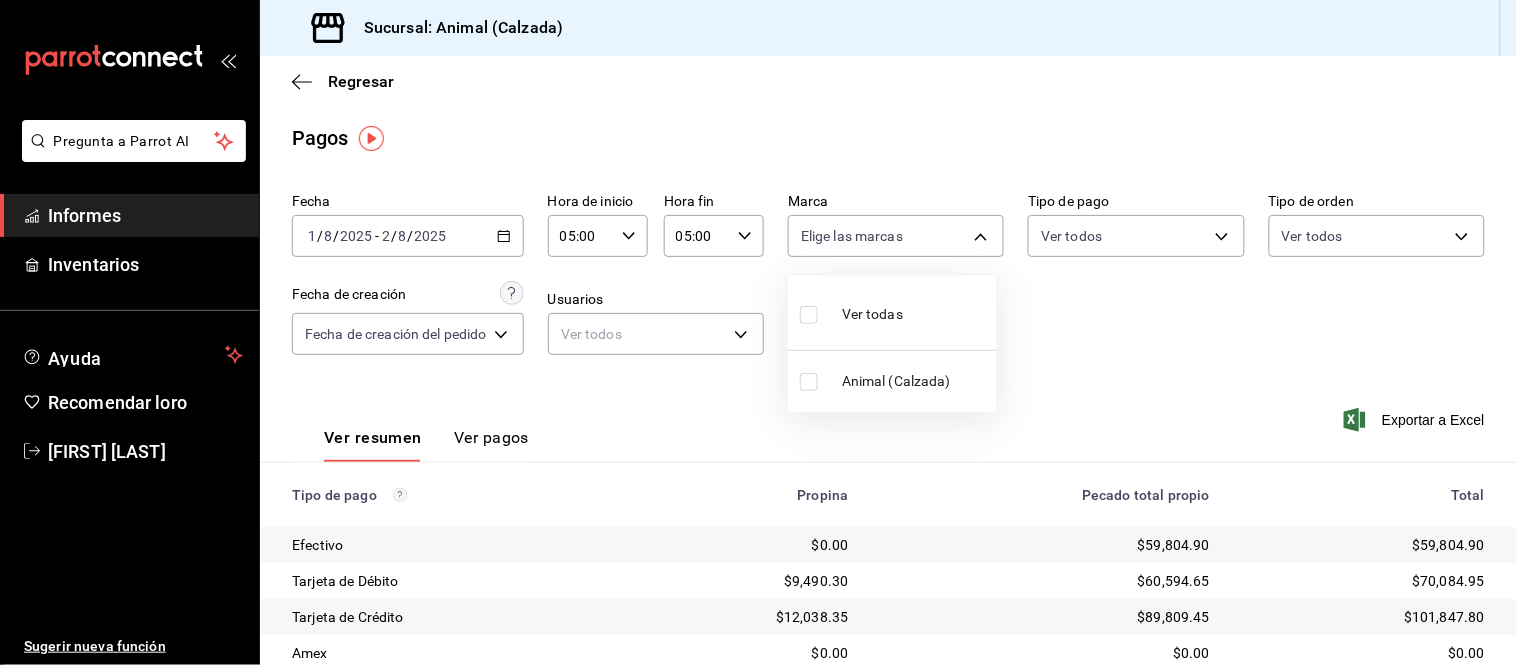 click on "Pregunta a Parrot AI Informes   Inventarios   Ayuda Recomendar loro   [FIRST] [LAST]   Sugerir nueva función   Sucursal: Animal ([CITY]) Regresar Pagos Fecha [DATE] 1 / [DATE] - [DATE] 2 / [DATE] Hora de inicio 05:00 Hora de inicio Hora fin 05:00 Hora fin Marca Elige las marcas Tipo de pago Ver todos Tipo de orden Ver todos Fecha de creación   Fecha de creación del pedido ORDER Usuarios Ver todos null Ver resumen Ver pagos Exportar a Excel Tipo de pago   Propina Pecado total propio Total Efectivo $0.00 $59,804.90 $59,804.90 Tarjeta de Débito $9,490.30 $60,594.65 $70,084.95 Tarjeta de Crédito $12,038.35 $89,809.45 $101,847.80 Amex $0.00 $0.00 $0.00 Transferencia $0.00 $4,500.00 $4,500.00 CxC Empleados $0.00 $2,500.00 $2,500.00 Clientes de CxC $0.00 $0.00 $0.00 Pagar $0.00 $0.00 $0.00 Total $21,528.65 $217,209.00 $238,737.65 Texto original Valora esta traducción Tu opinión servirá para ayudar a mejorar el Traductor de Google Pregunta a Parrot AI Informes   Inventarios   Ayuda" at bounding box center (758, 332) 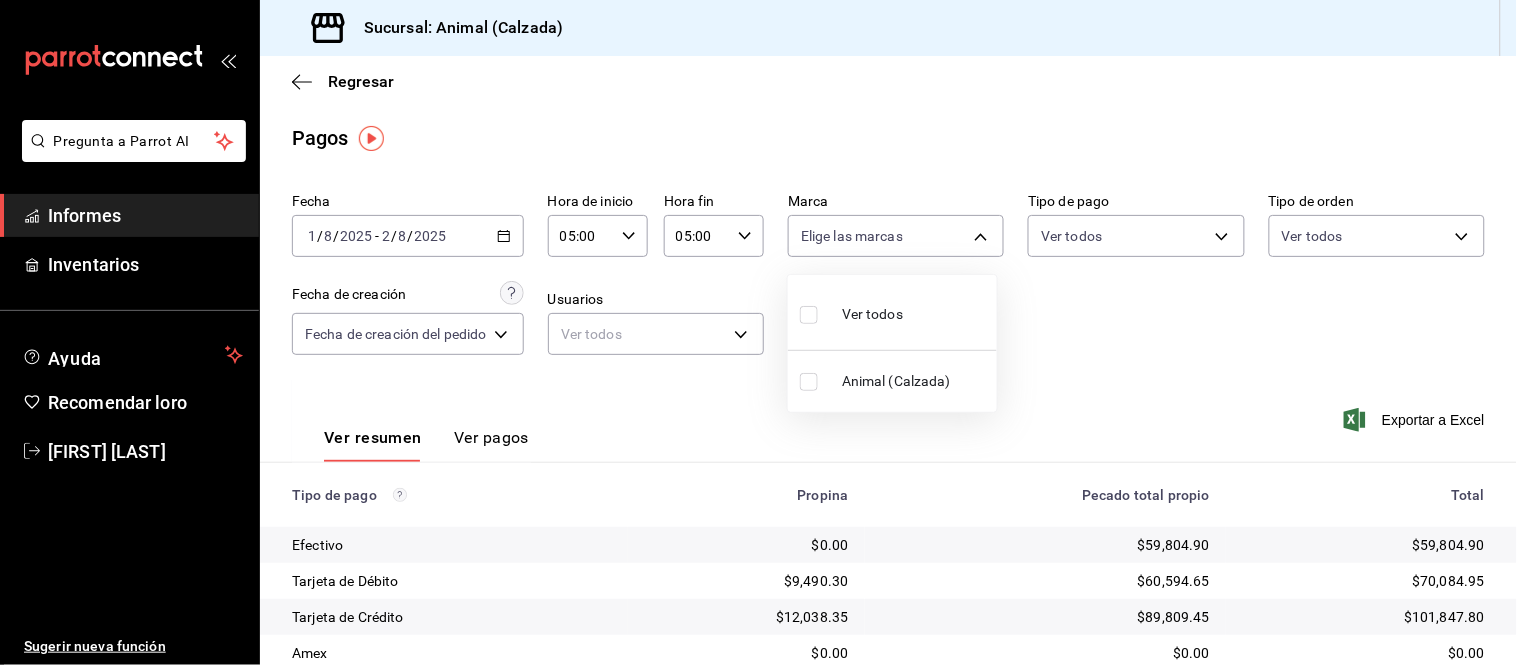 drag, startPoint x: 880, startPoint y: 298, endPoint x: 943, endPoint y: 283, distance: 64.7611 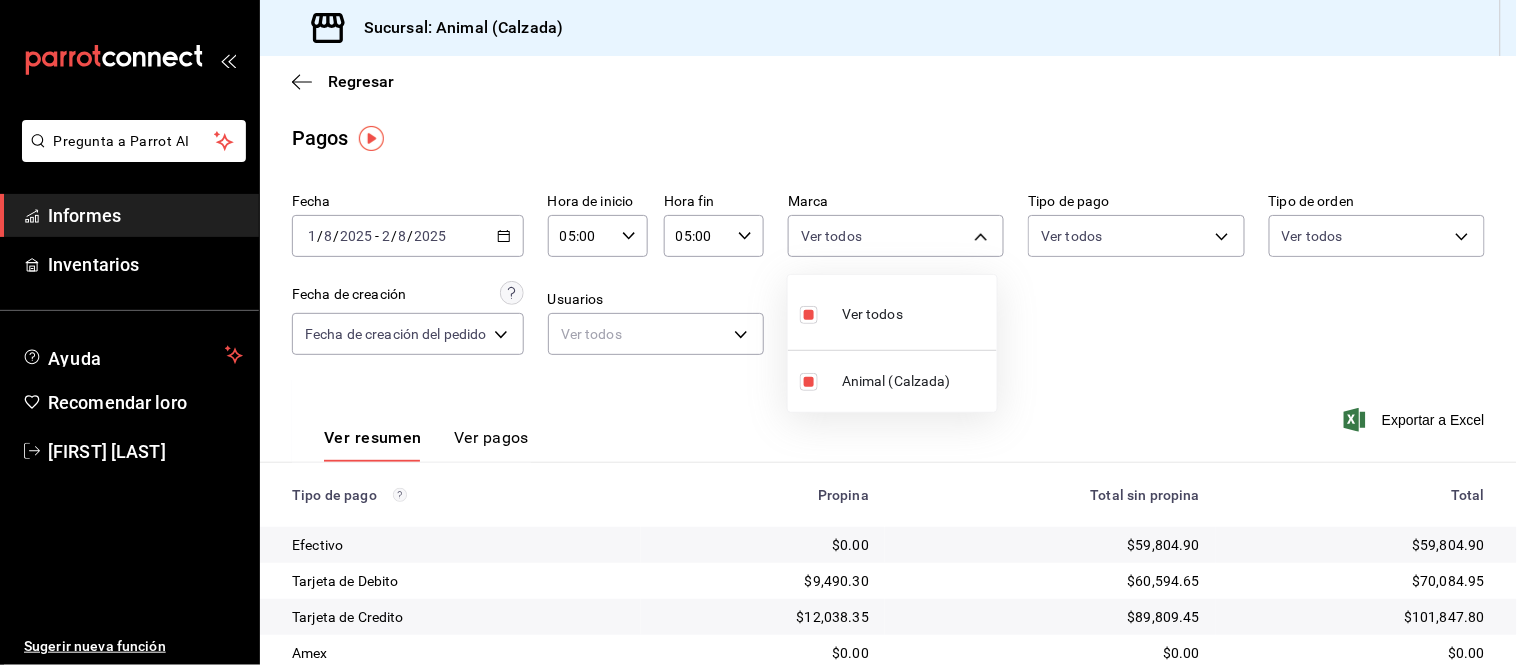 click at bounding box center [758, 332] 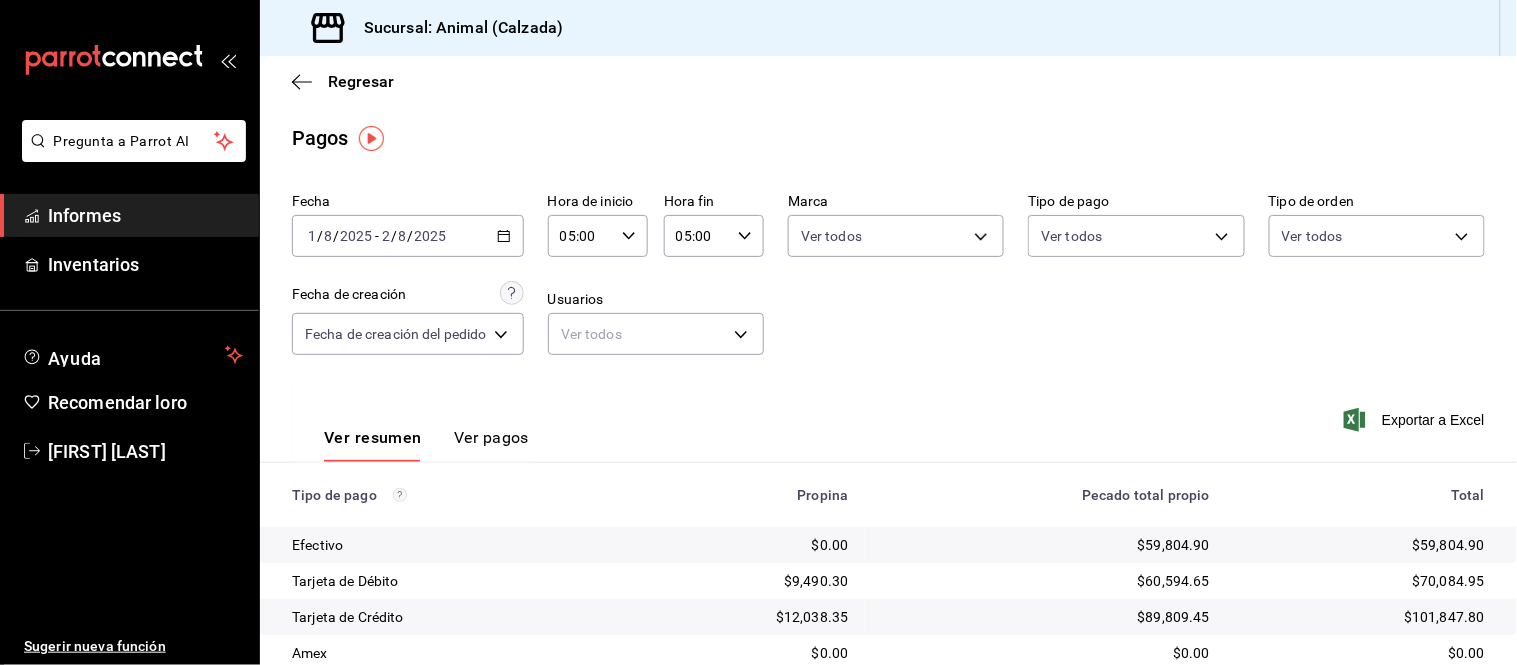 click on "Pregunta a Parrot AI Informes   Inventarios   Ayuda Recomendar loro   [FIRST] [LAST]   Sugerir nueva función   Sucursal: Animal ([CITY]) Regresar Pagos Fecha [DATE] 1 / [DATE] - [DATE] 2 / [DATE] Hora de inicio 05:00 Hora de inicio Hora fin 05:00 Hora fin Marca Ver todos [UUID] Tipo de pago Ver todos Tipo de orden Ver todos Fecha de creación   Fecha de creación del pedido ORDER Usuarios Ver todos null Ver resumen Ver pagos Exportar a Excel Tipo de pago   Propina Pecado total propio Total Efectivo $0.00 $59,804.90 $59,804.90 Tarjeta de Débito $9,490.30 $60,594.65 $70,084.95 Tarjeta de Crédito $12,038.35 $89,809.45 $101,847.80 Amex $0.00 $0.00 $0.00 Transferencia $0.00 $4,500.00 $4,500.00 CxC Empleados $0.00 $2,500.00 $2,500.00 Clientes de CxC $0.00 $0.00 $0.00 Pagar $0.00 $0.00 $0.00 Total $21,528.65 $217,209.00 $238,737.65 Texto original Valora esta traducción Tu opinión servirá para ayudar a mejorar el Traductor de Google Pregunta a Parrot AI" at bounding box center (758, 332) 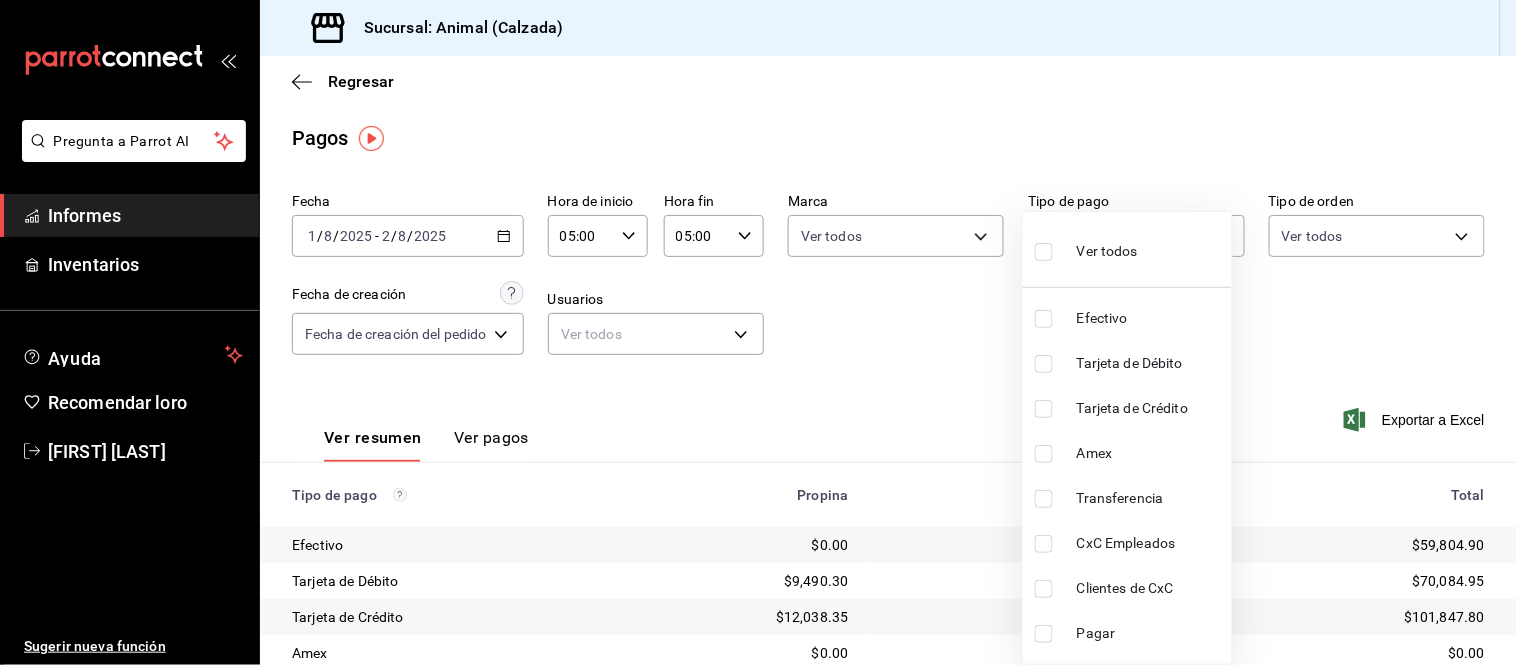 click on "Ver todos" at bounding box center [1107, 251] 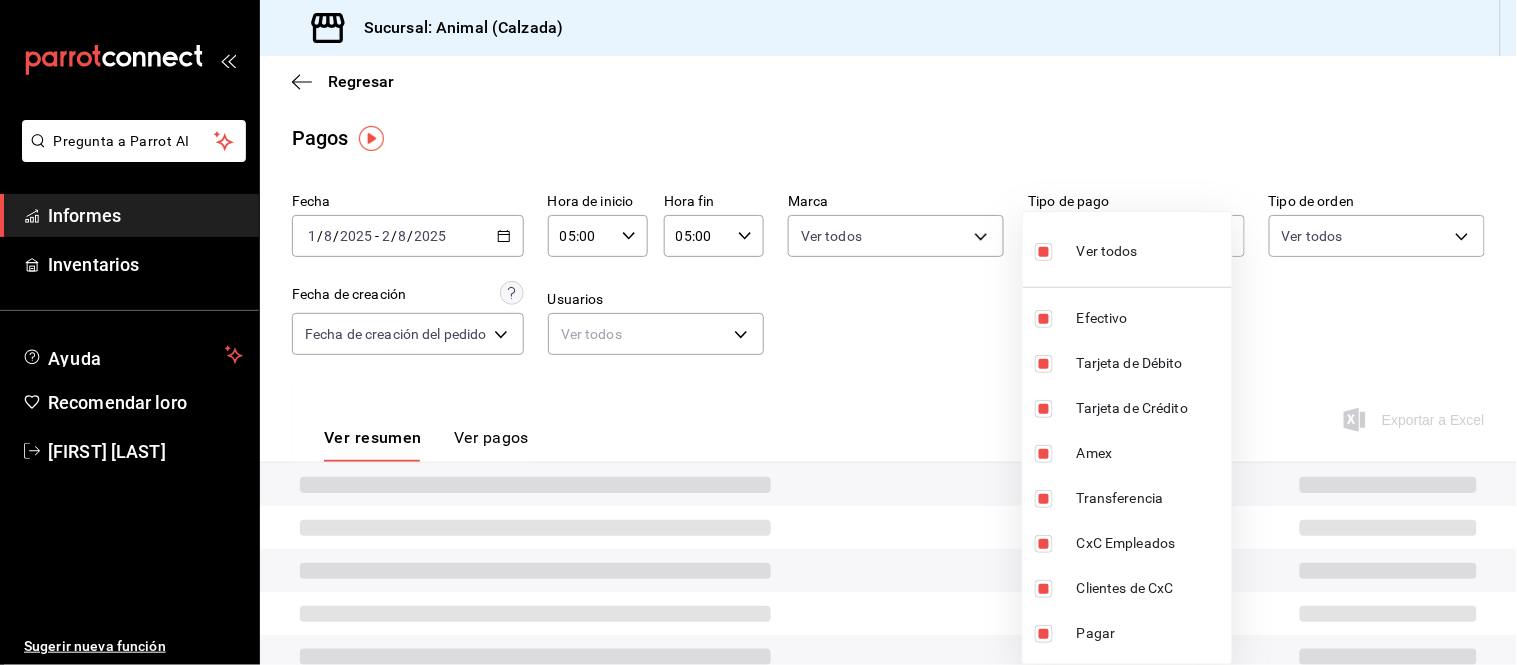 click at bounding box center [758, 332] 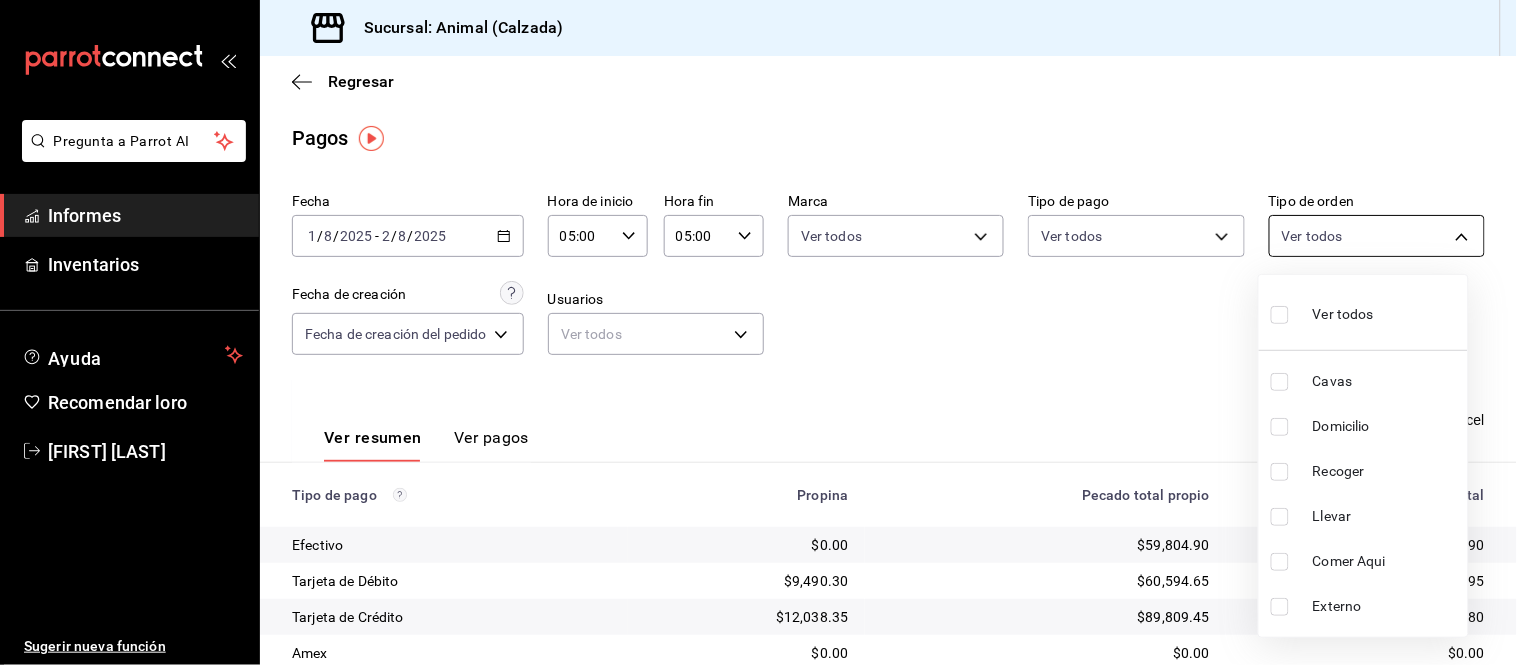 click on "Pregunta a Parrot AI Informes   Inventarios   Ayuda Recomendar loro   [FIRST] [LAST]   Sugerir nueva función   Sucursal: Animal ([CITY]) Regresar Pagos Fecha [DATE] 1 / [DATE] - [DATE] 2 / [DATE] Hora de inicio 05:00 Hora de inicio Hora fin 05:00 Hora fin Marca Ver todos [UUID] Tipo de pago Ver todos [UUIDS] Tipo de orden Ver todos Fecha de creación   Fecha de creación del pedido ORDER Usuarios Ver todos null Ver resumen Ver pagos Exportar a Excel Tipo de pago   Propina Pecado total propio Total Efectivo $0.00 $59,804.90 $59,804.90 Tarjeta de Débito $9,490.30 $60,594.65 $70,084.95 Tarjeta de Crédito $12,038.35 $89,809.45 $101,847.80 Amex $0.00 $0.00 $0.00 Transferencia" at bounding box center (758, 332) 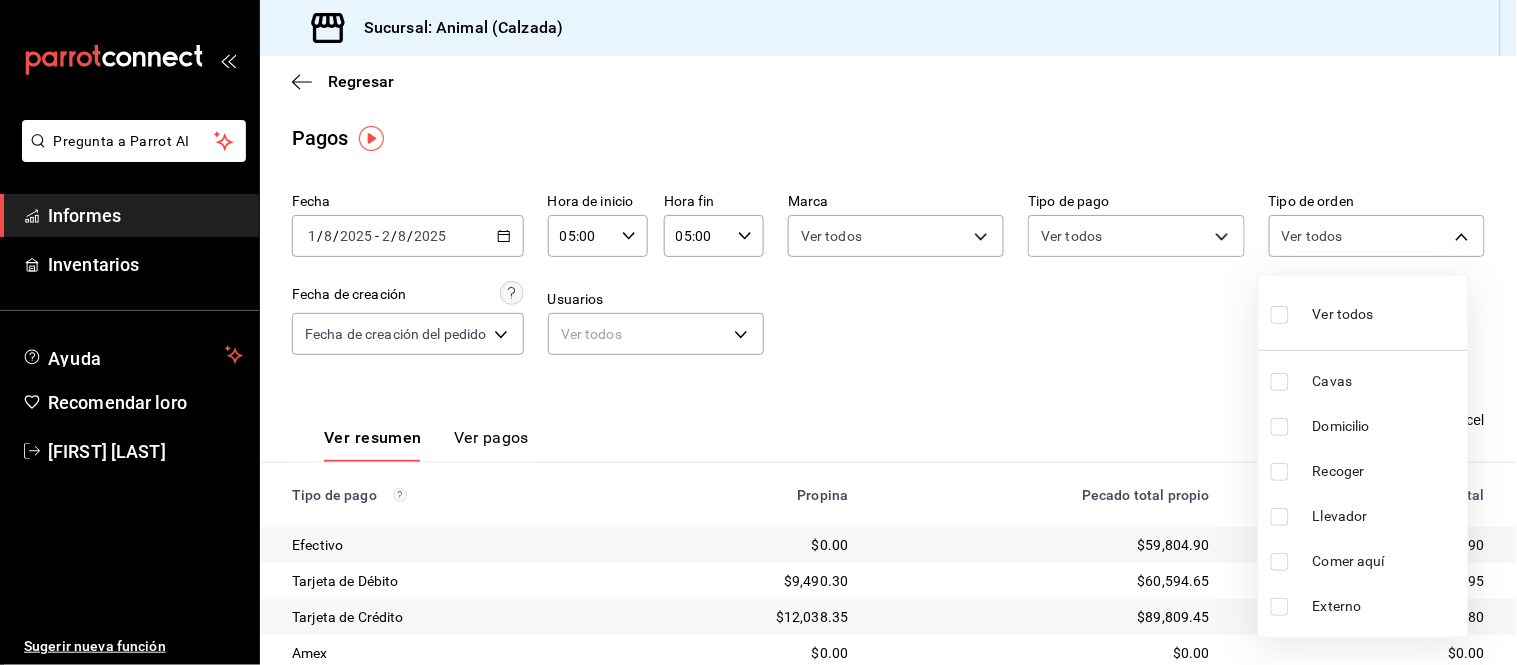 click on "Ver todos" at bounding box center (1343, 314) 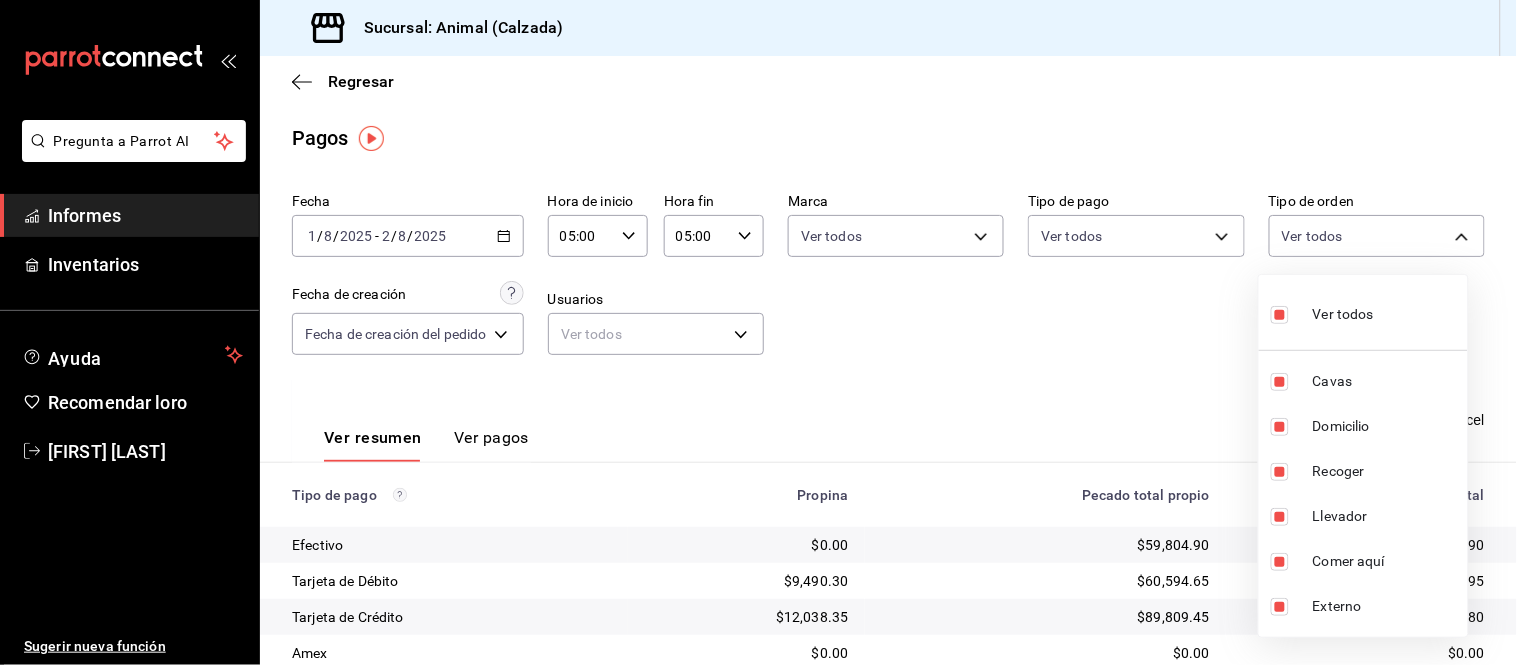 click at bounding box center (758, 332) 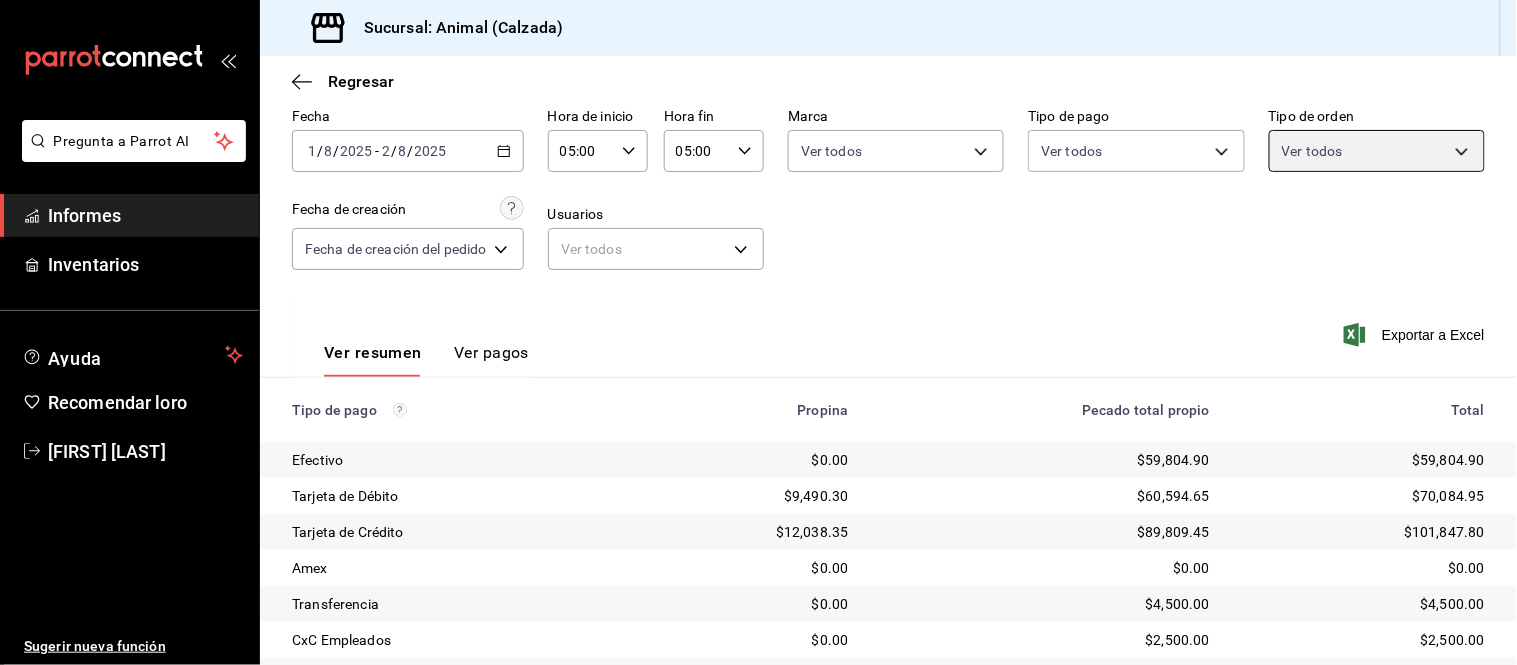 scroll, scrollTop: 111, scrollLeft: 0, axis: vertical 